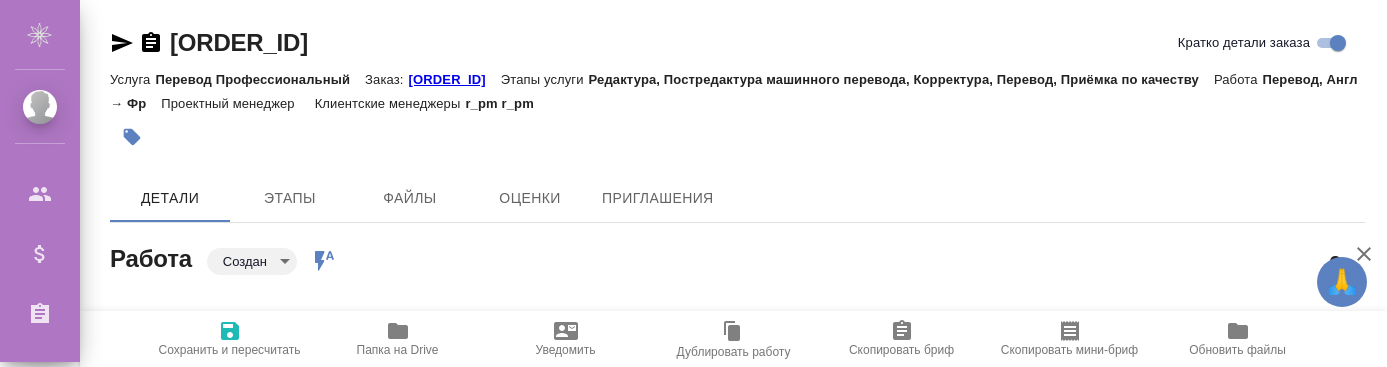 scroll, scrollTop: 0, scrollLeft: 0, axis: both 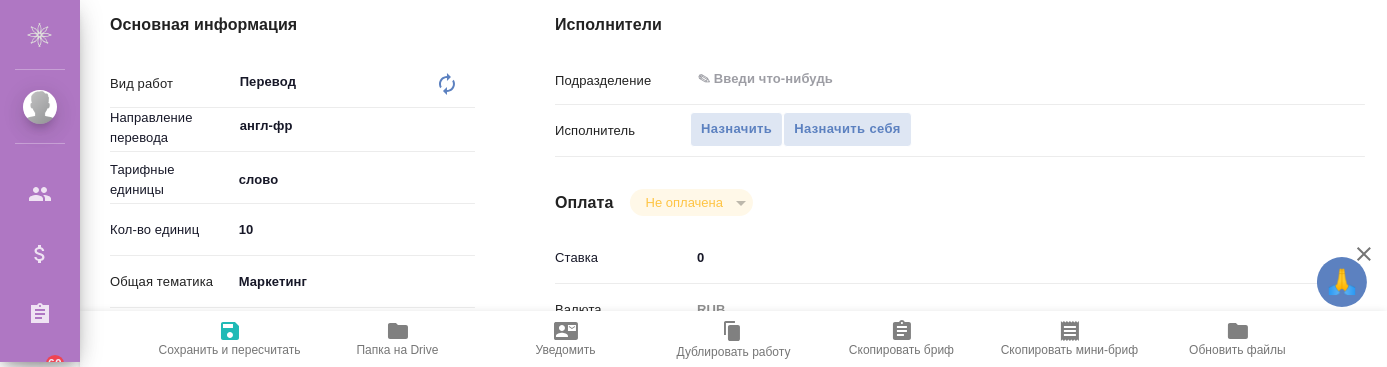 click on "10" at bounding box center [353, 229] 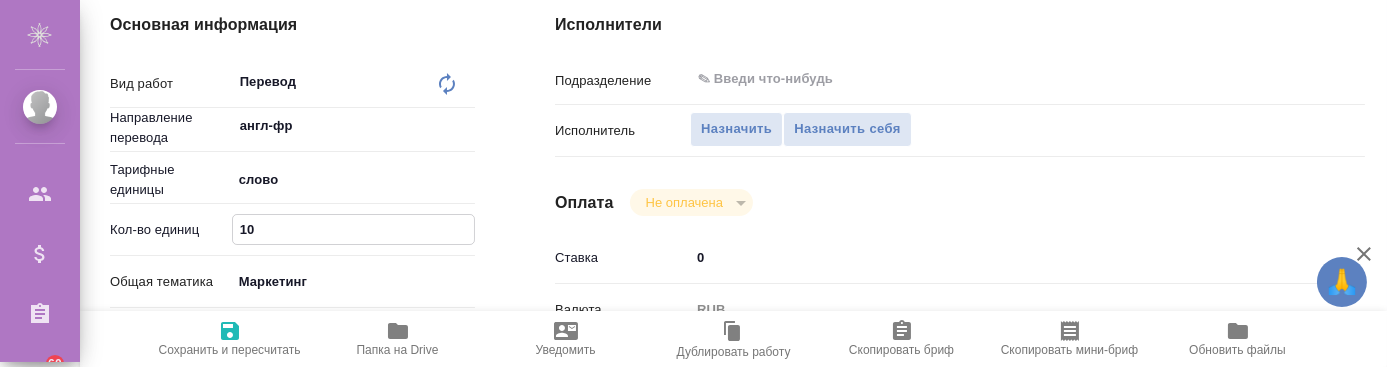 type on "11" 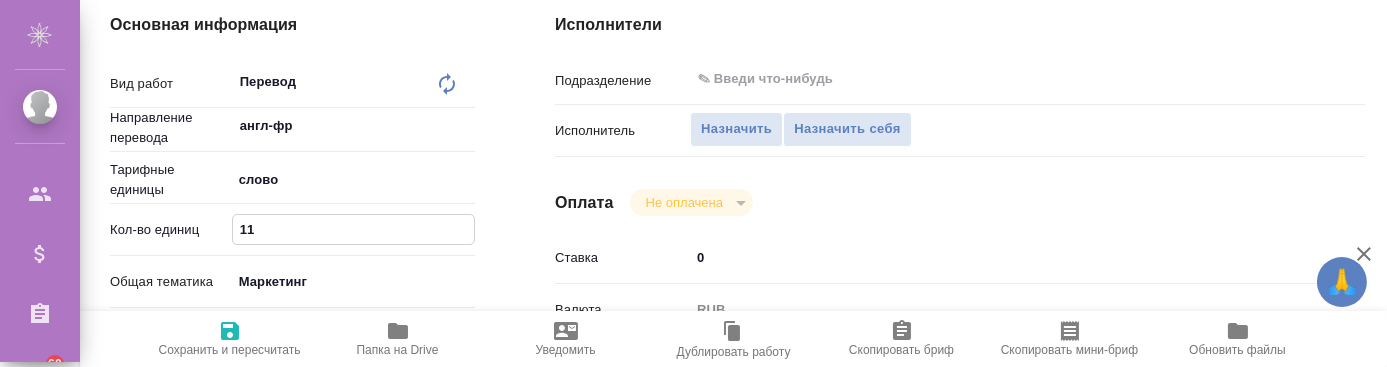 click at bounding box center (230, 331) 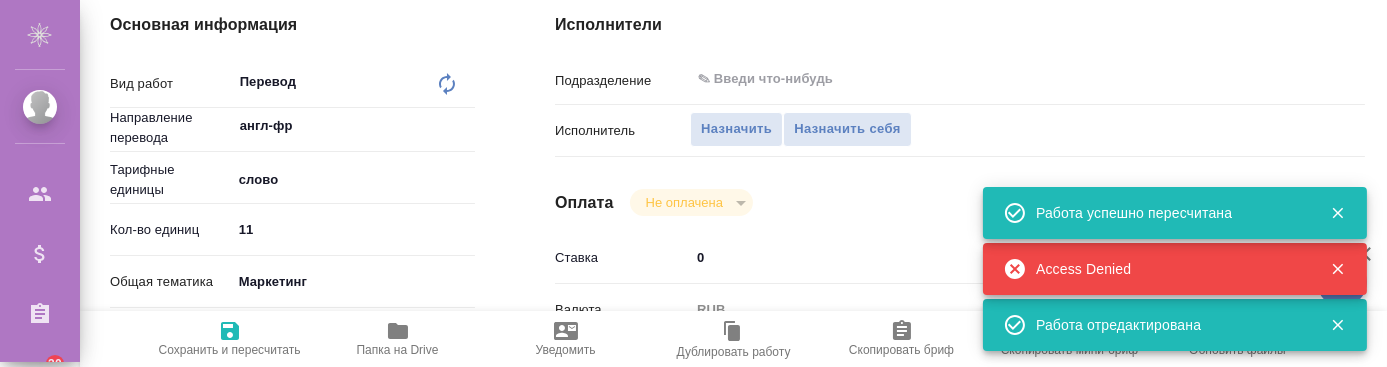 click on "Сохранить и пересчитать" at bounding box center [230, 350] 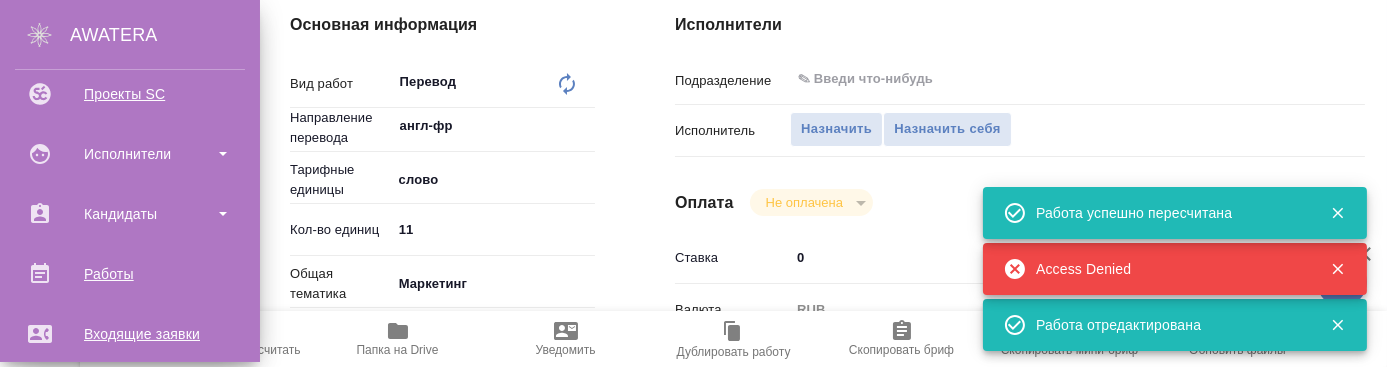 scroll, scrollTop: 727, scrollLeft: 0, axis: vertical 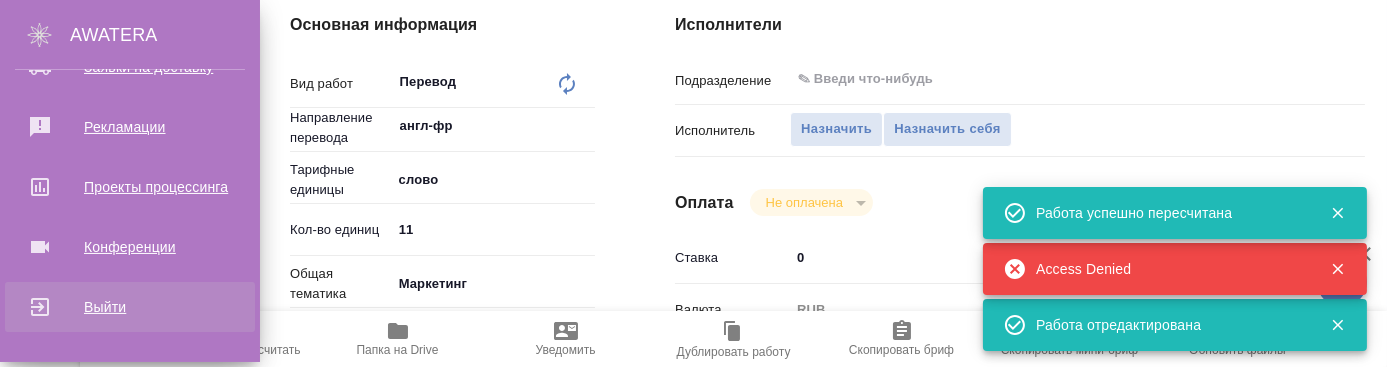 click on "Выйти" at bounding box center (130, 307) 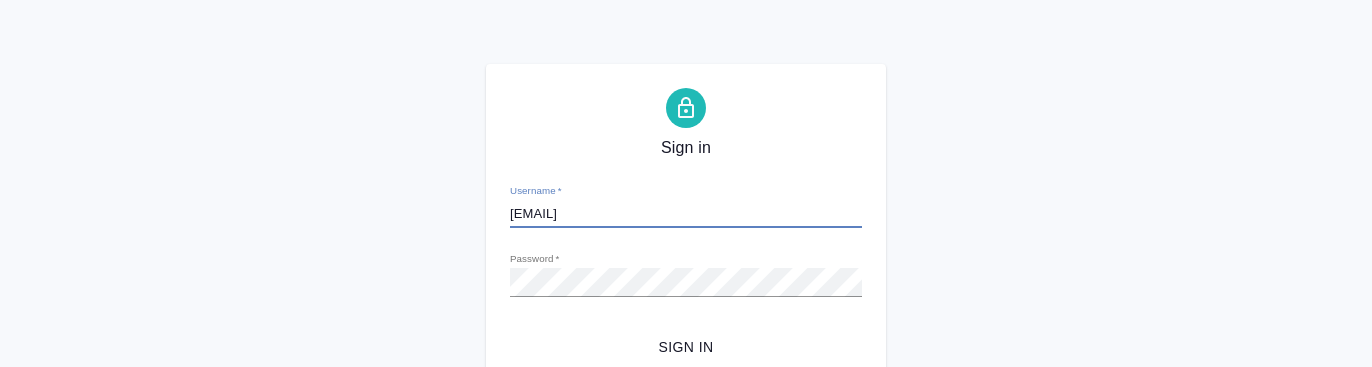 scroll, scrollTop: 0, scrollLeft: 0, axis: both 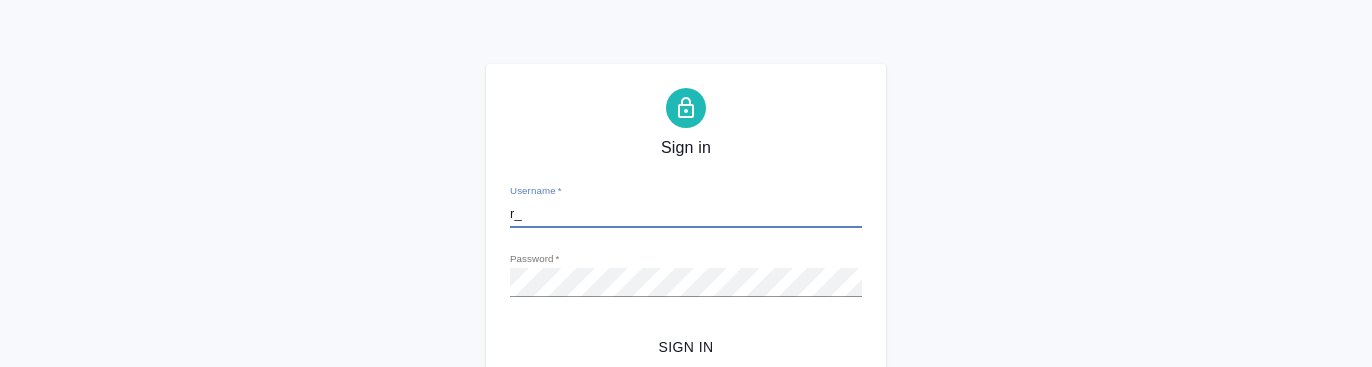 type on "r" 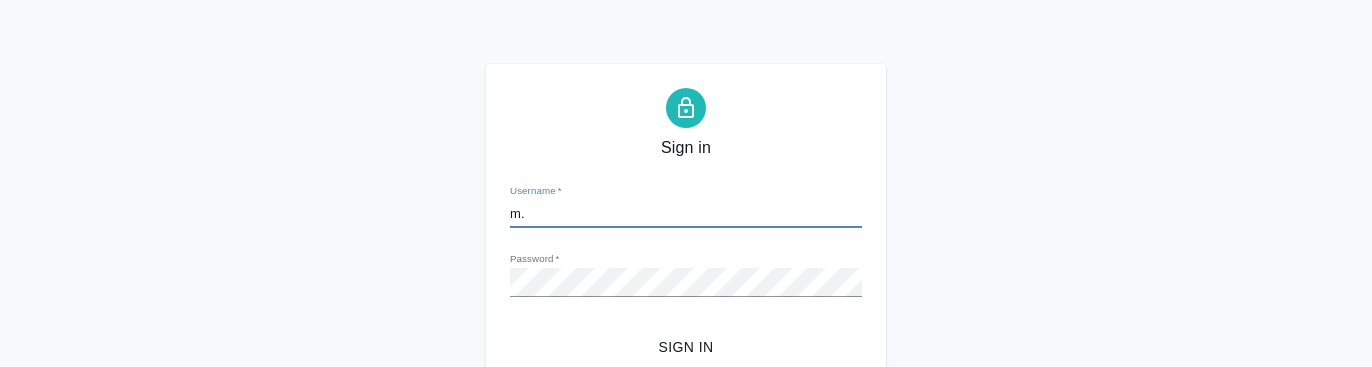type on "m.chepelev@awatera.com" 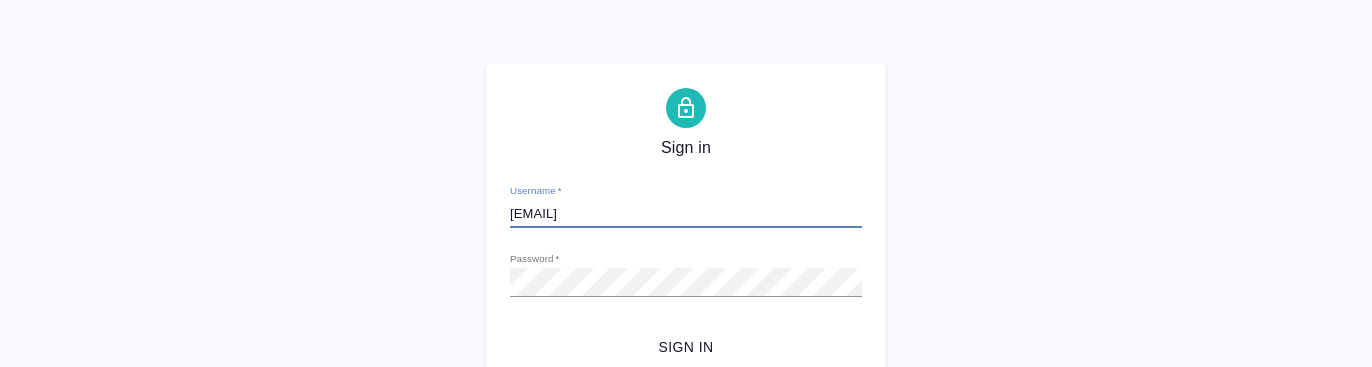 click on "Sign in" at bounding box center [686, 347] 